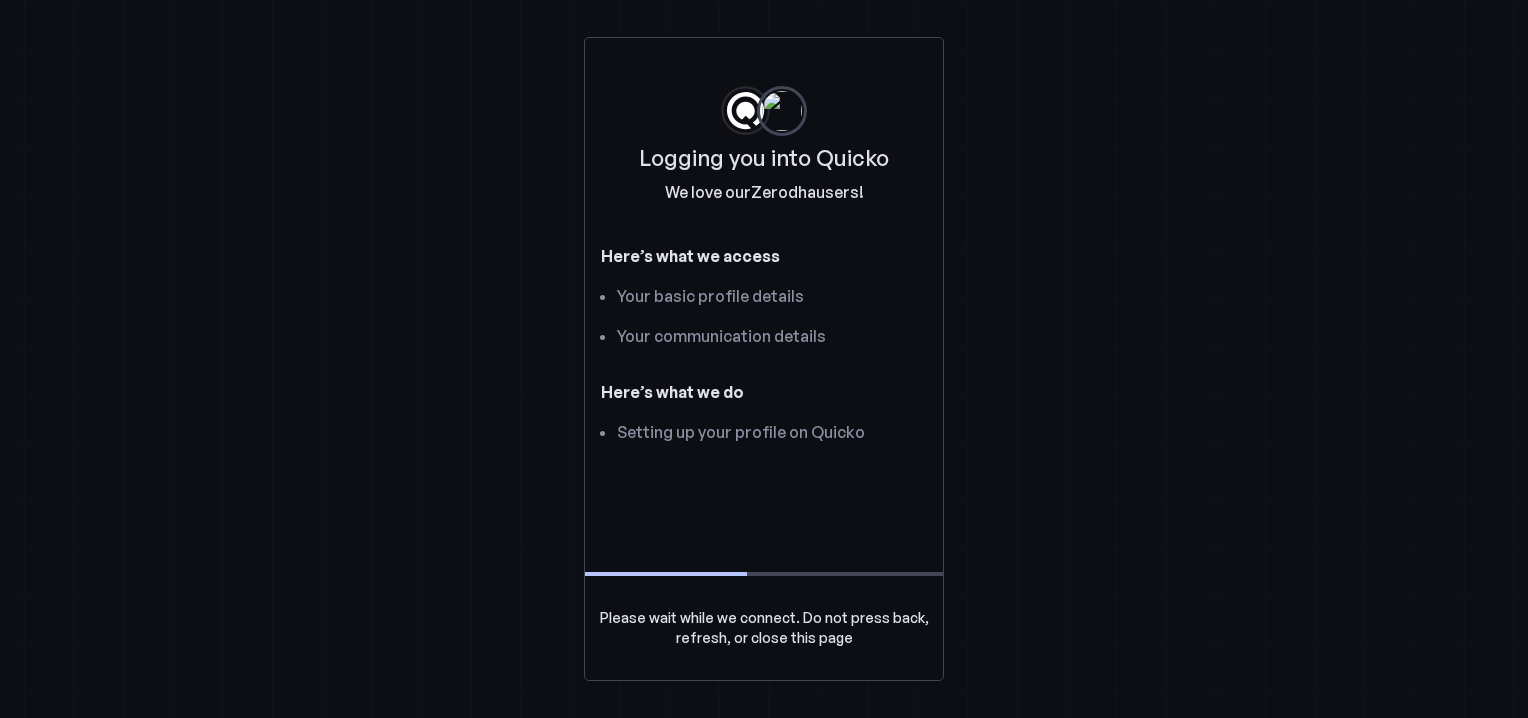 scroll, scrollTop: 0, scrollLeft: 0, axis: both 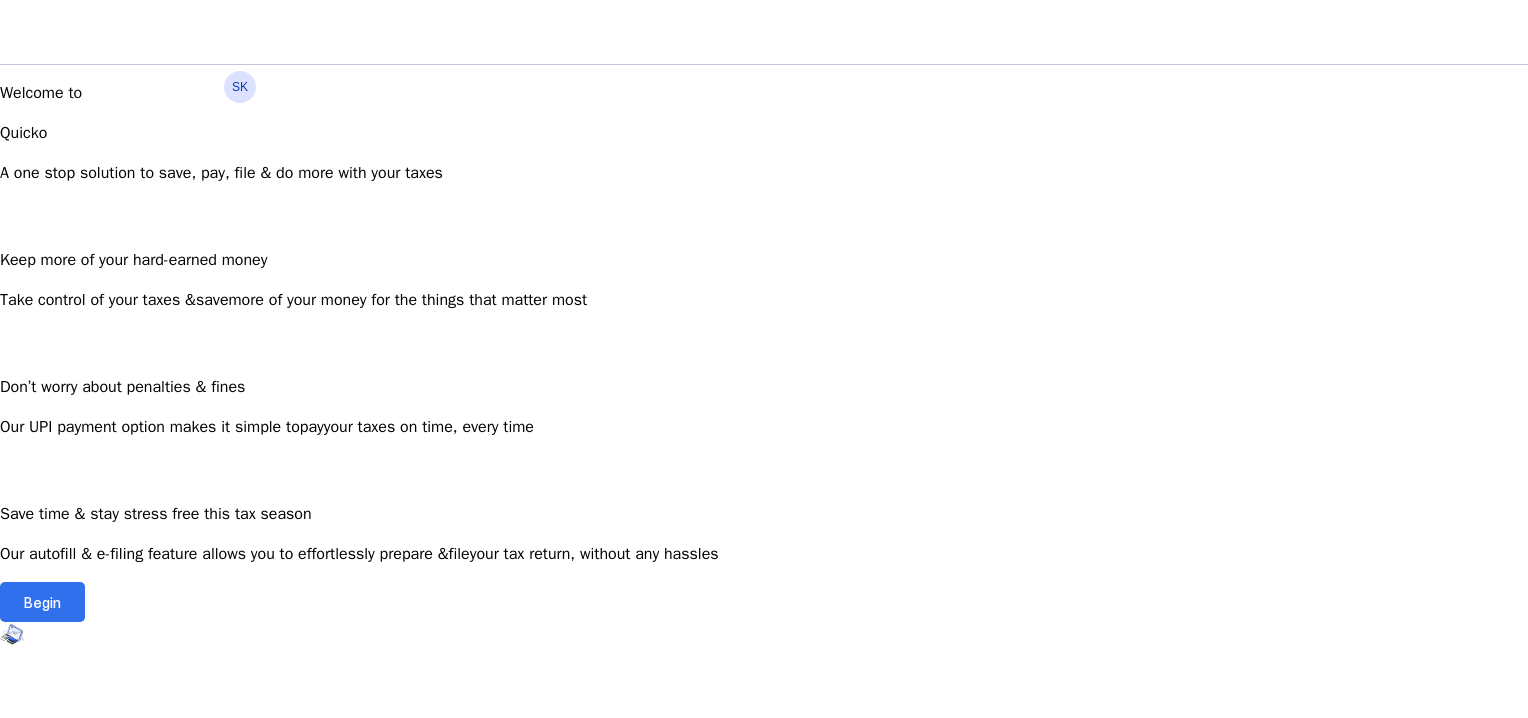 click at bounding box center [42, 602] 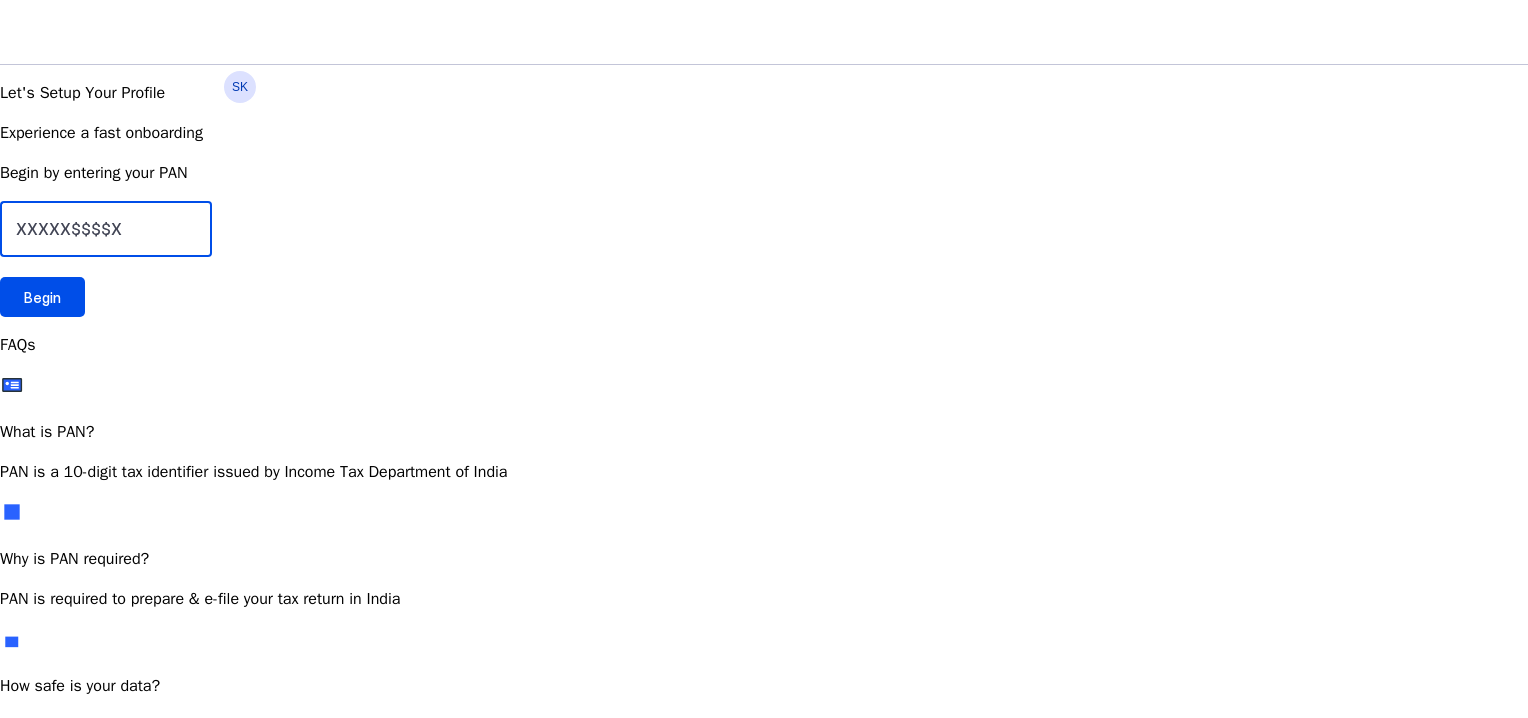 click at bounding box center [106, 229] 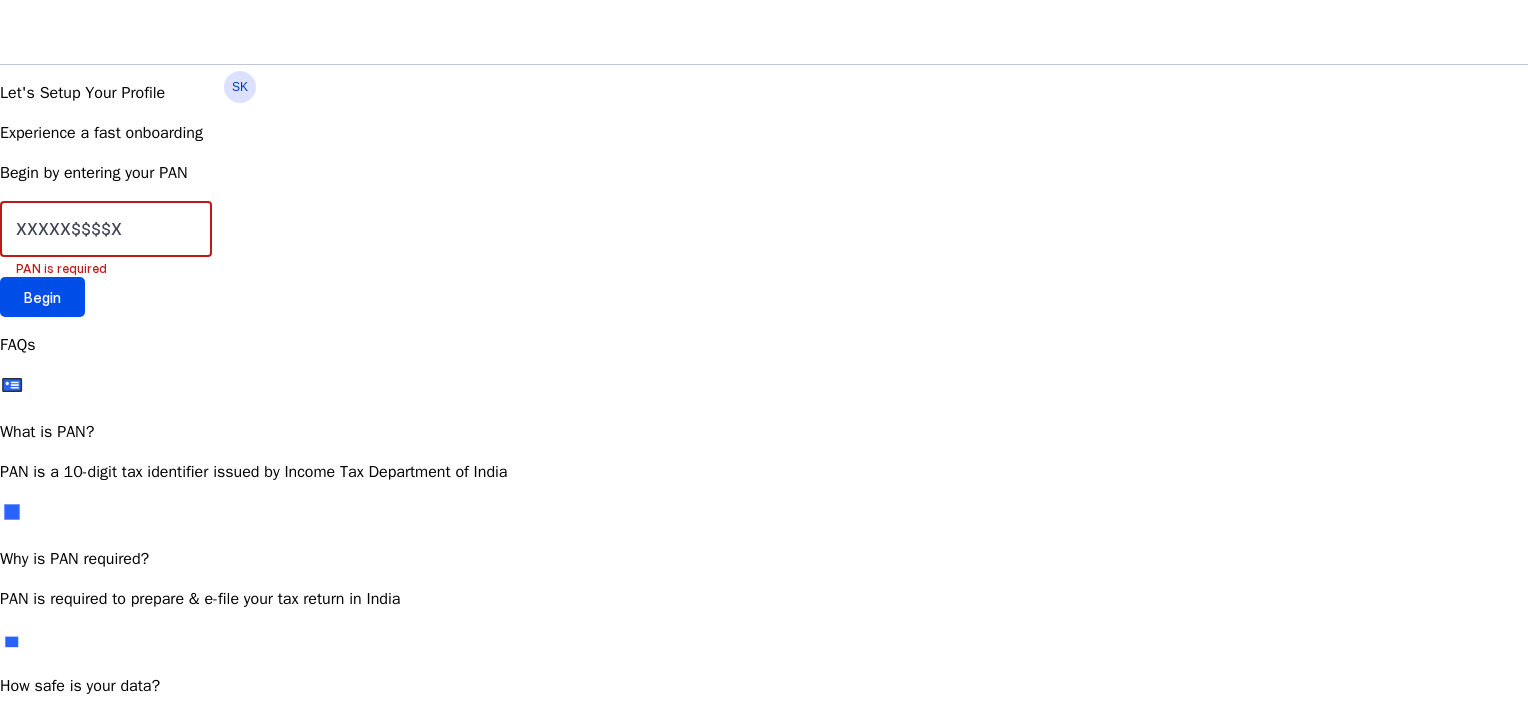 click at bounding box center [106, 229] 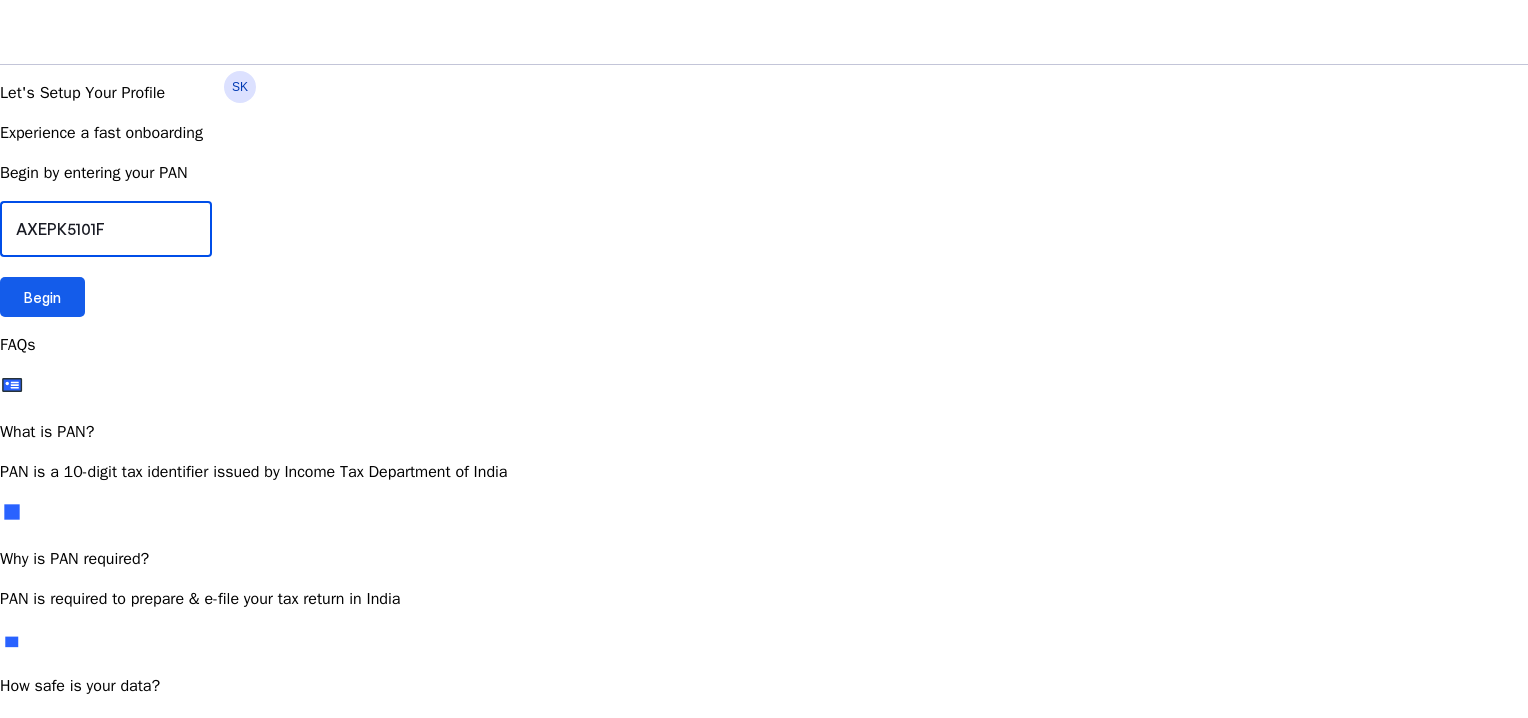 type on "AXEPK5101F" 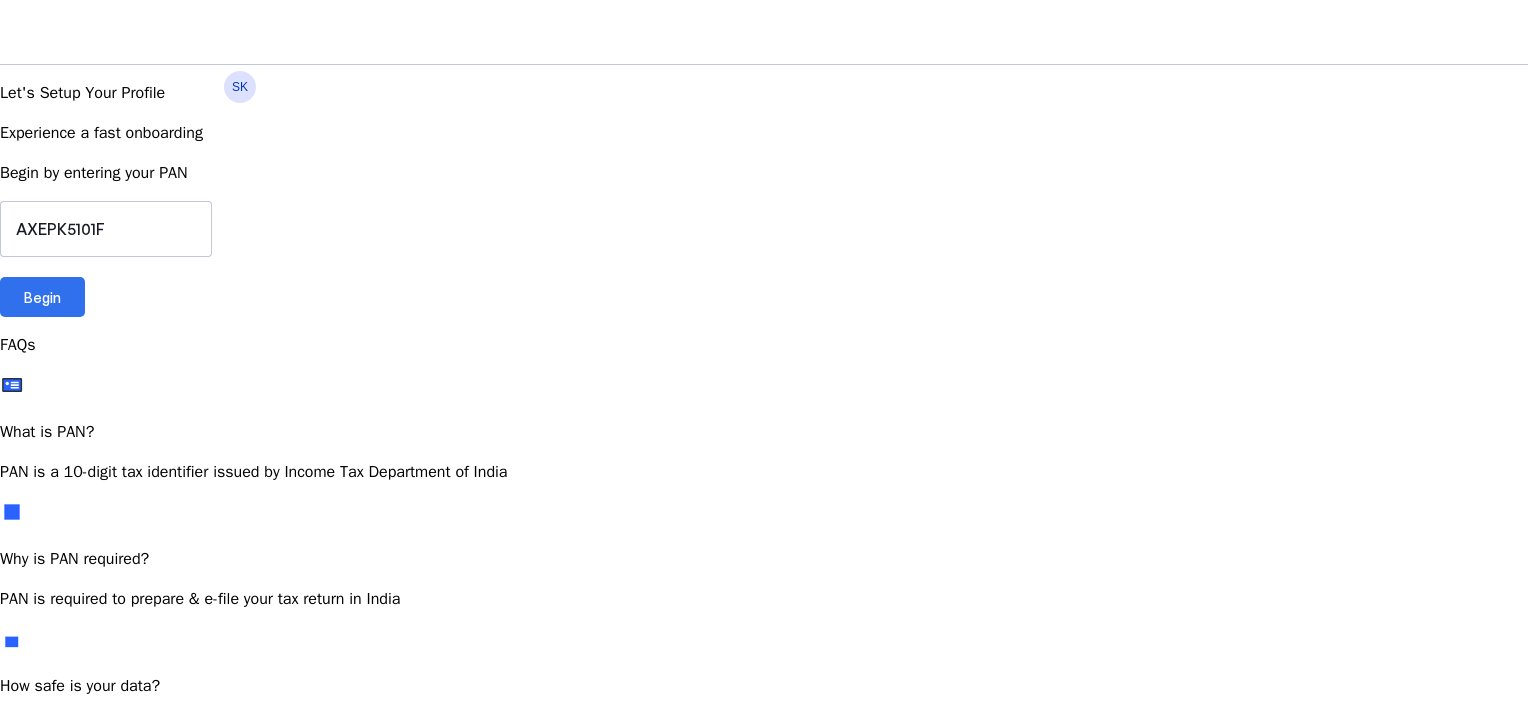 click at bounding box center [42, 297] 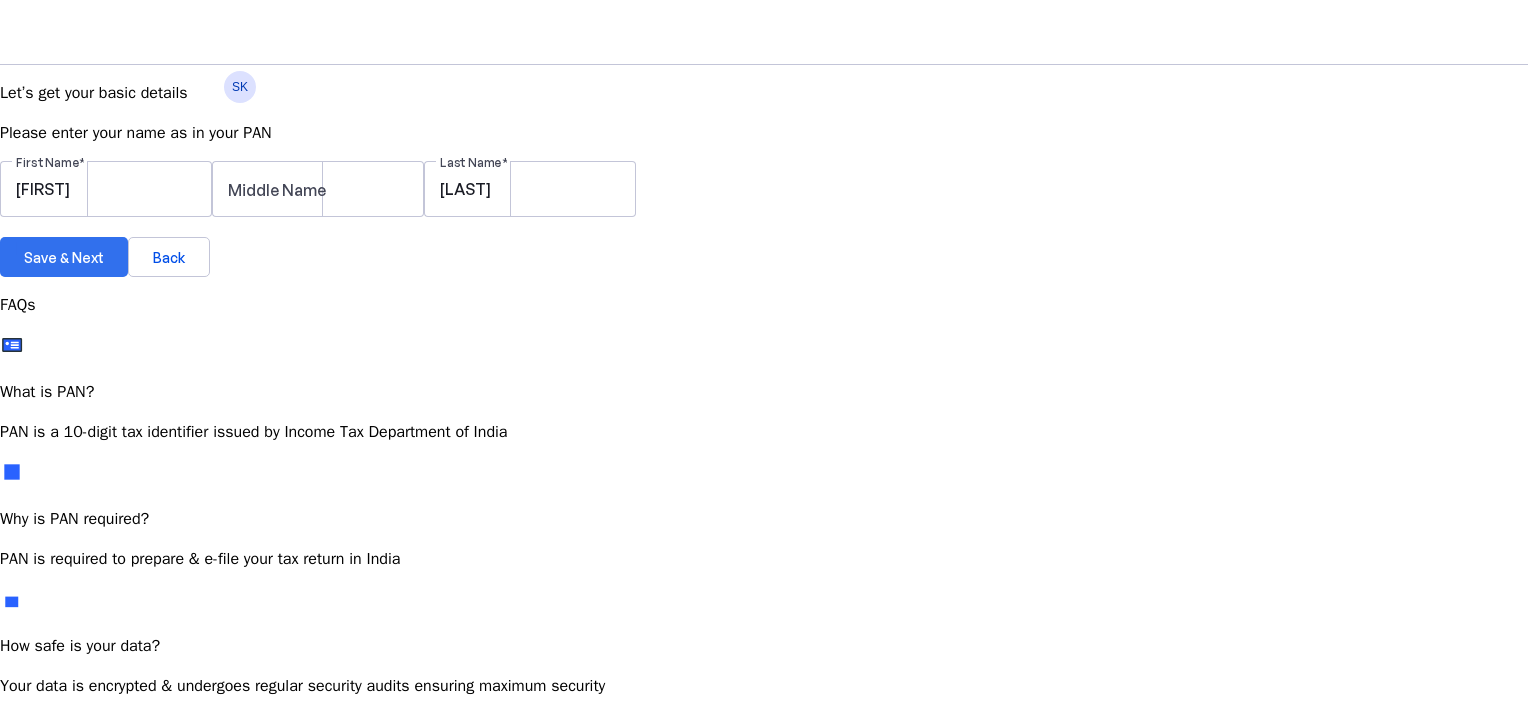 click at bounding box center (64, 257) 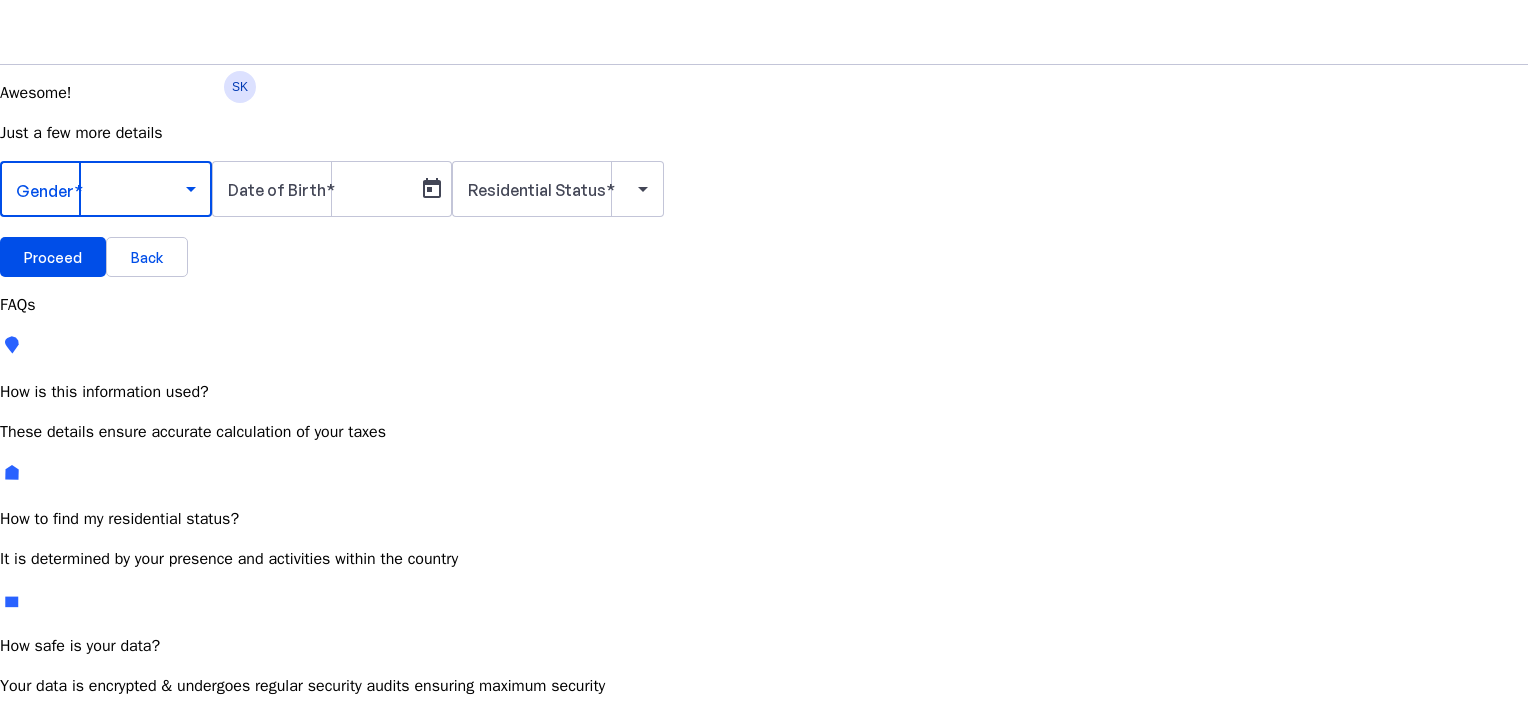 click at bounding box center [191, 189] 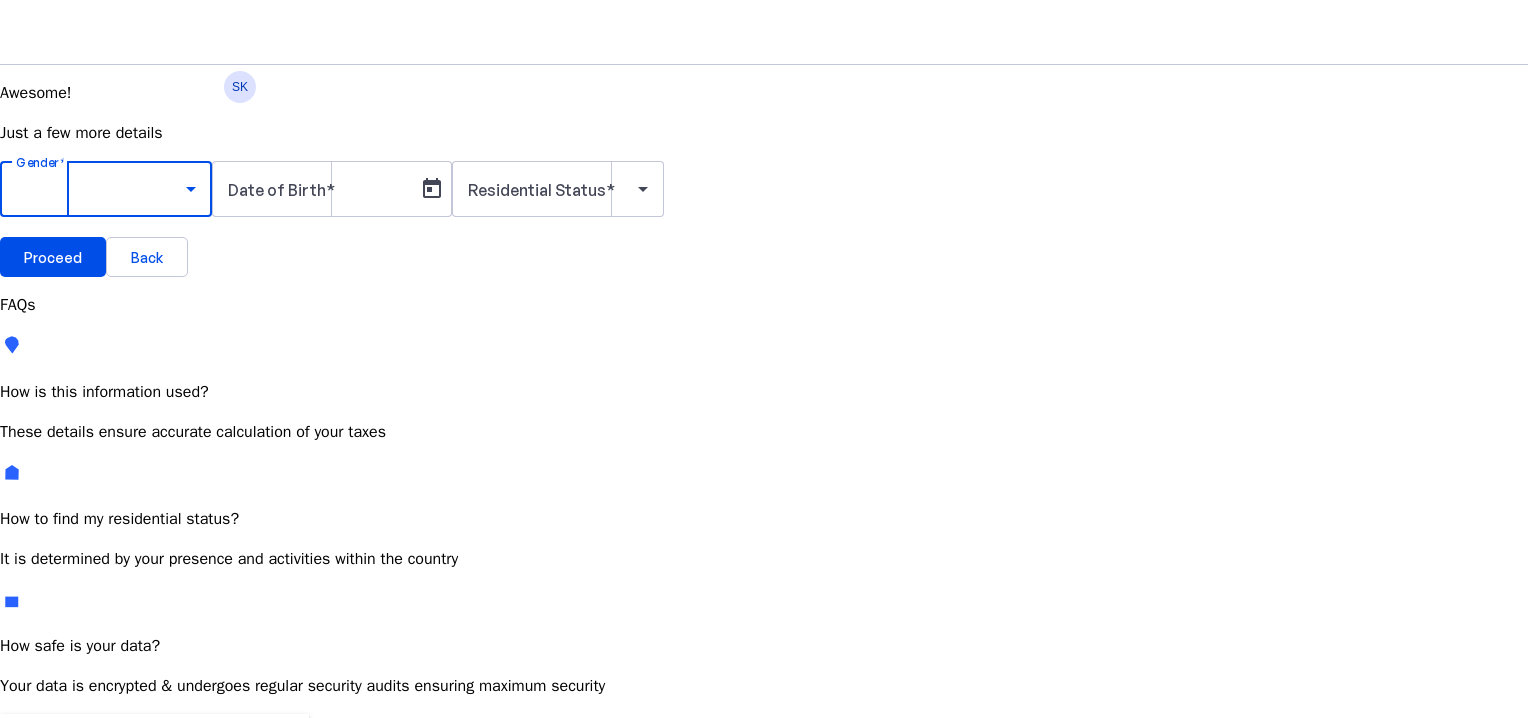 click on "Male" at bounding box center (154, 746) 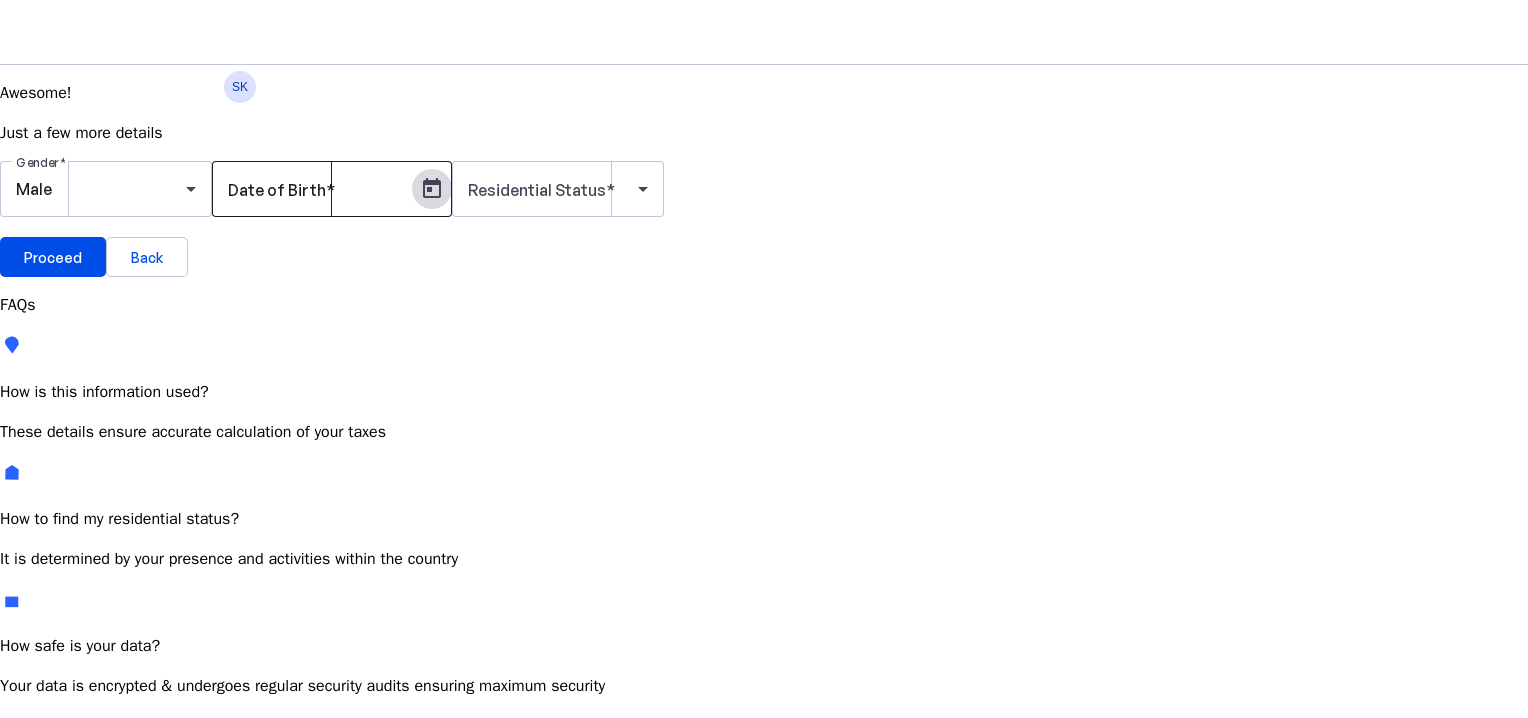 click at bounding box center (432, 189) 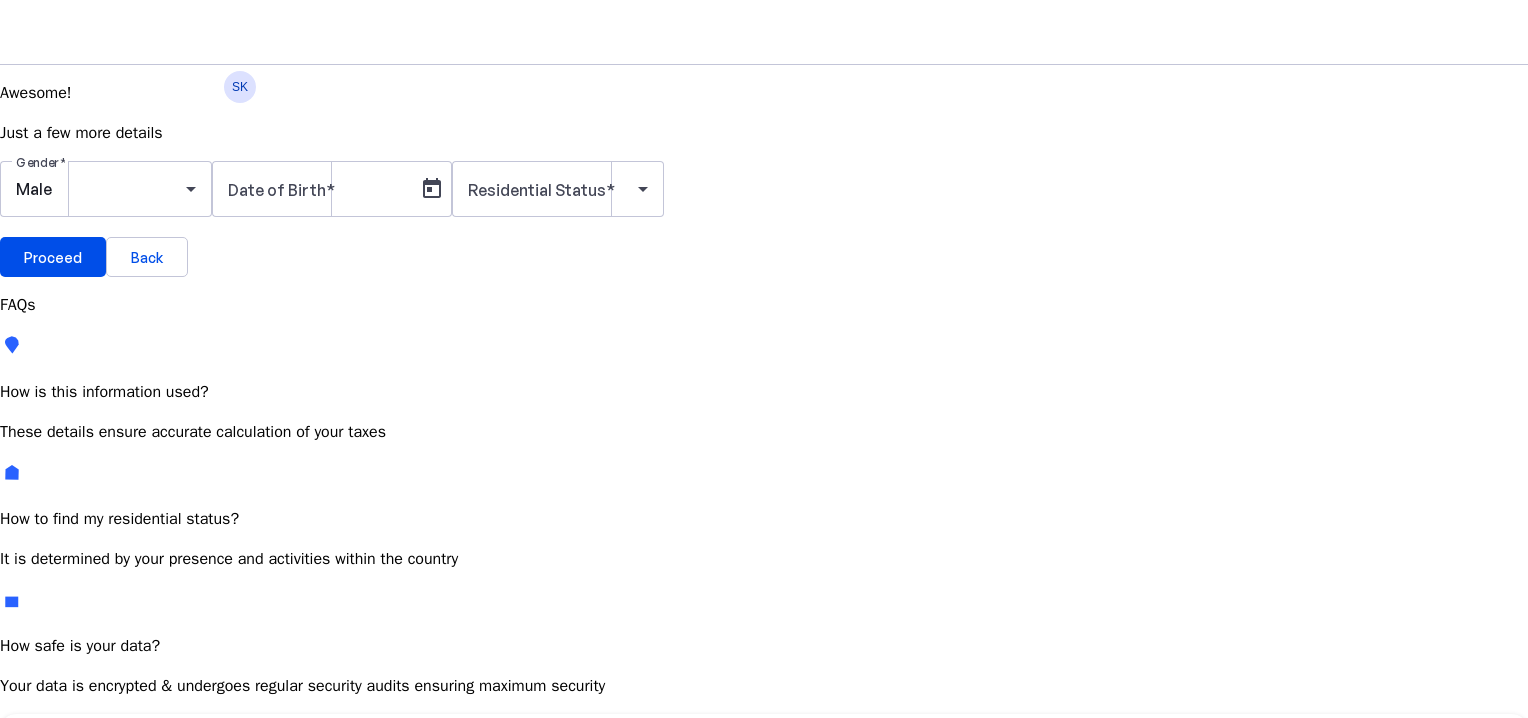click on "JUL 2025" at bounding box center [124, 756] 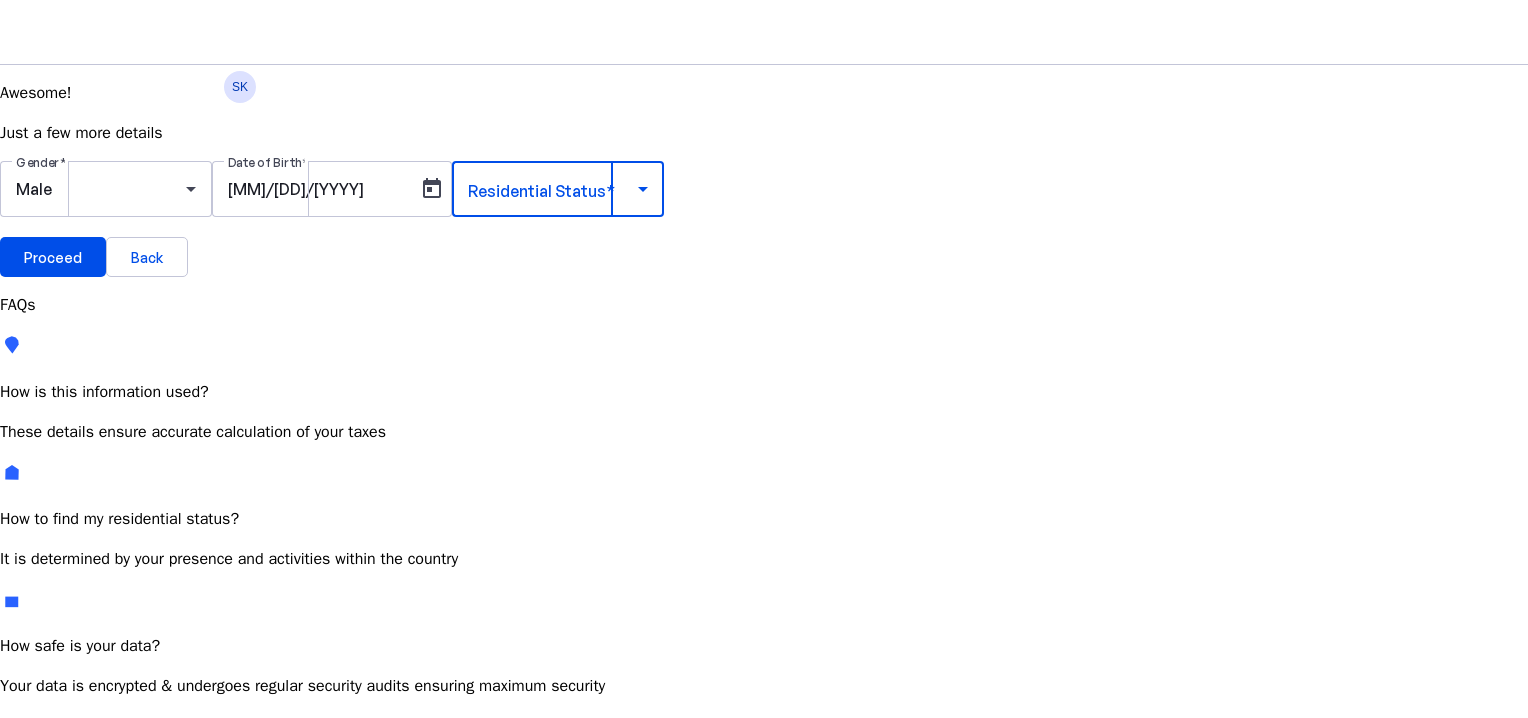 click at bounding box center (553, 189) 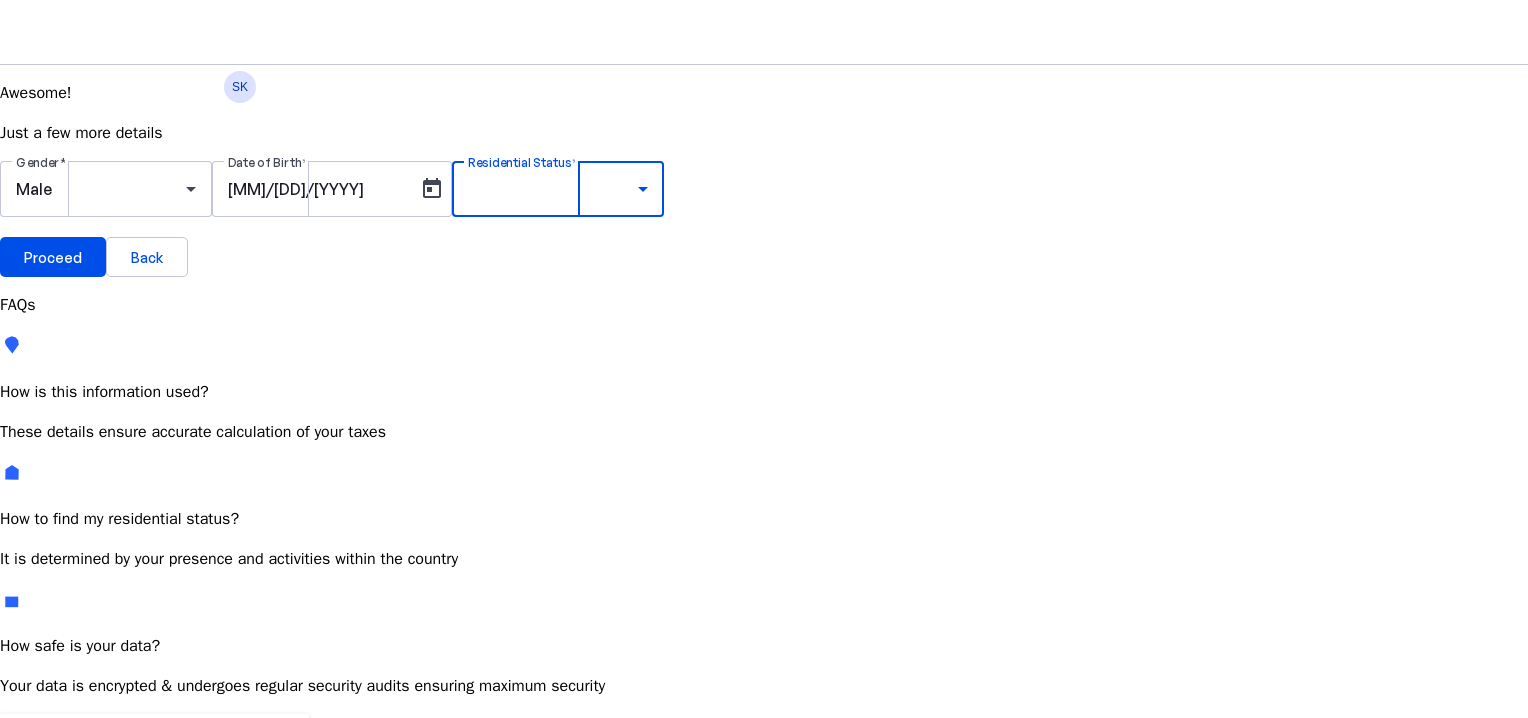 click on "Resident Most Common" at bounding box center (72, 766) 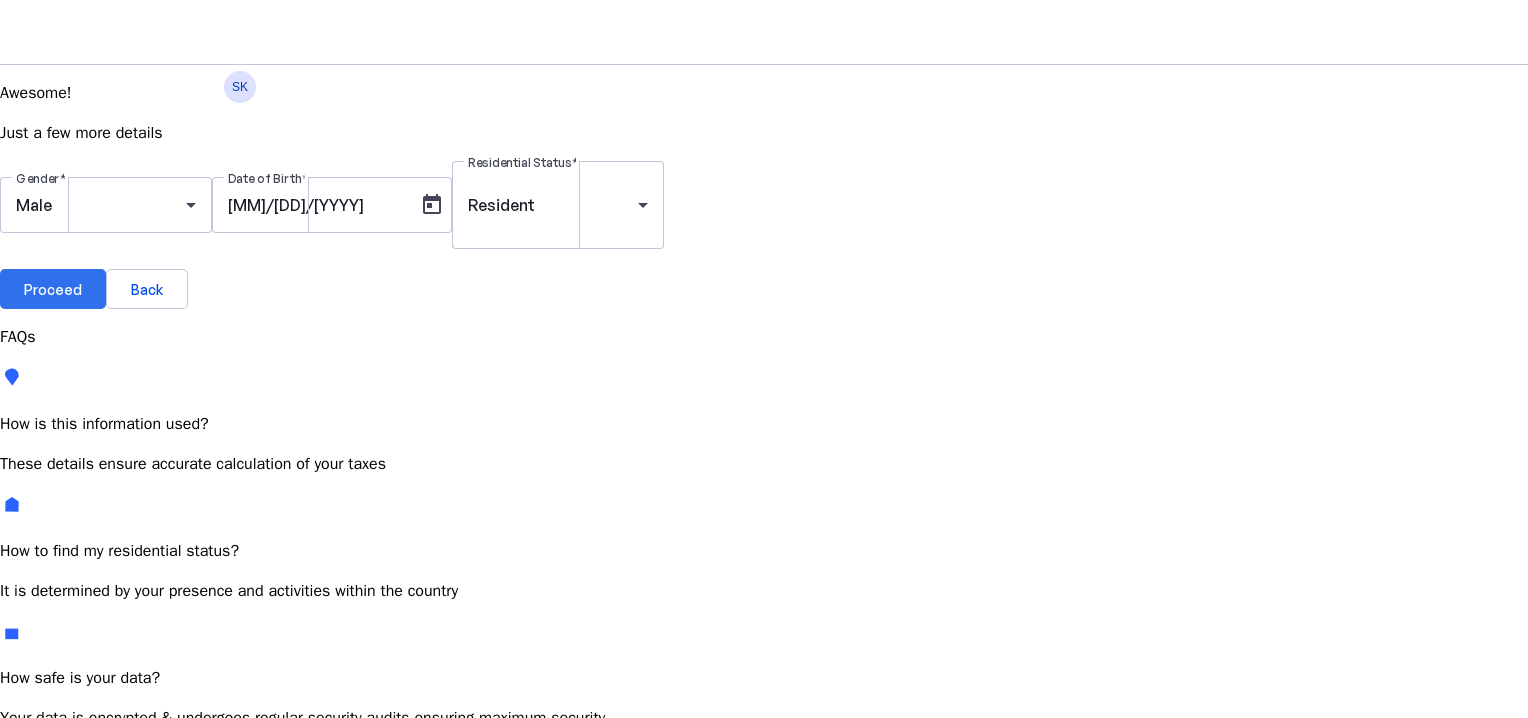 click on "Proceed" at bounding box center [53, 289] 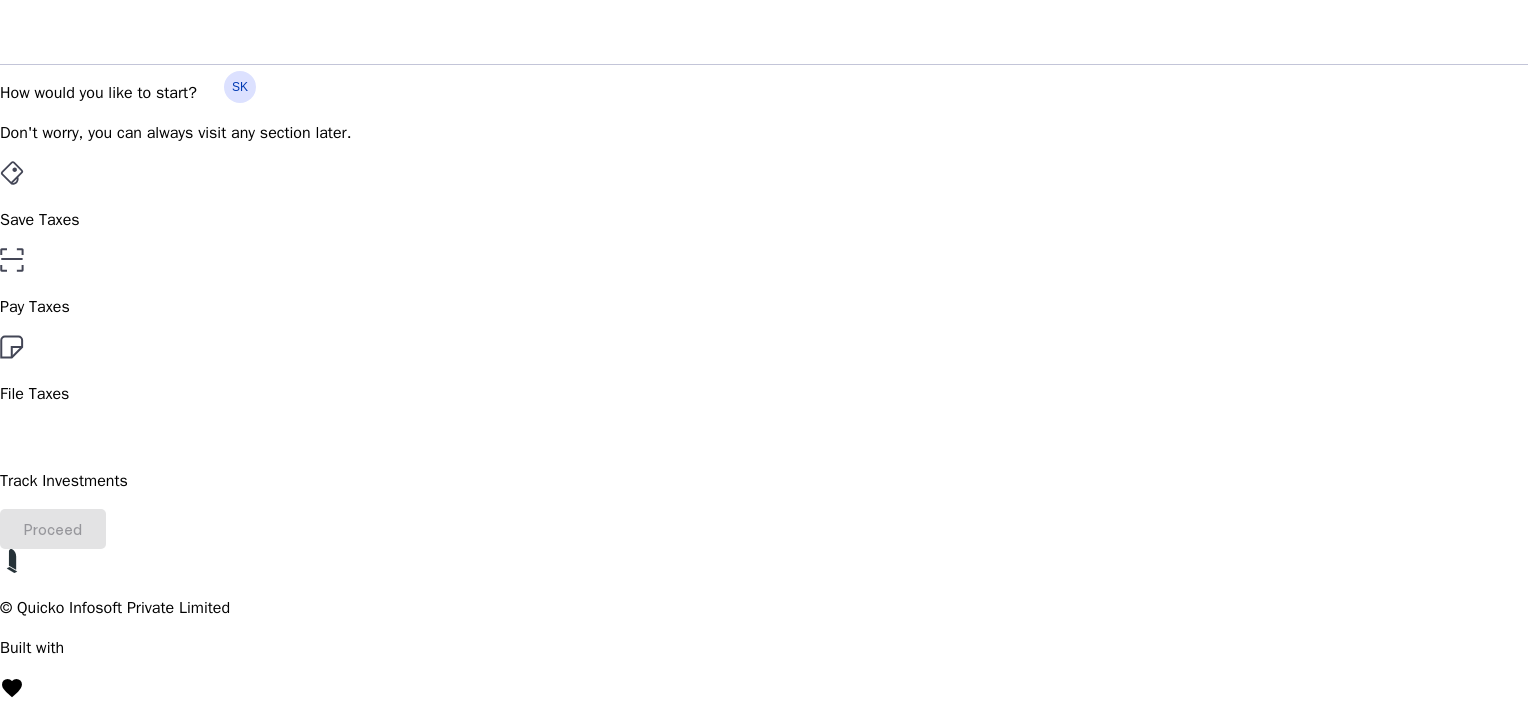 click on "File Taxes" at bounding box center (764, 220) 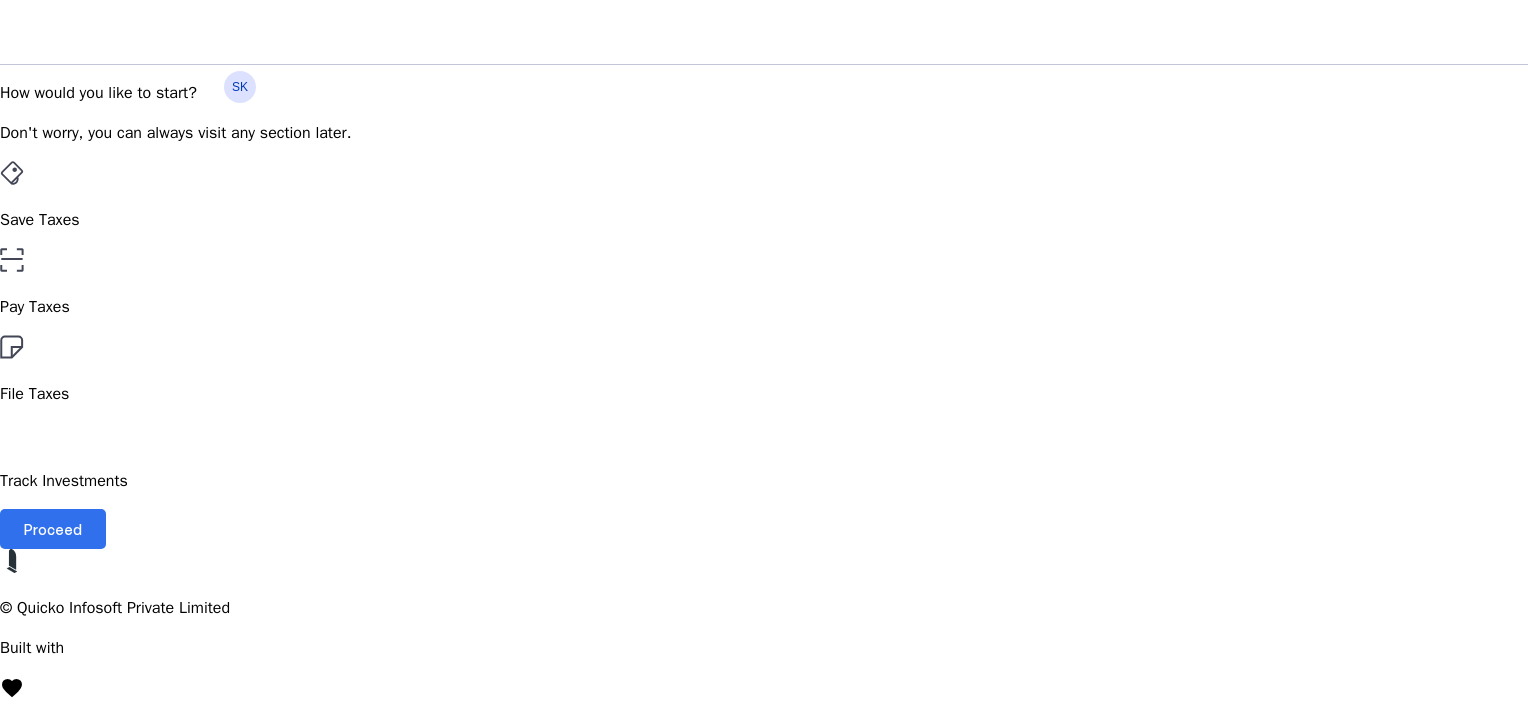 click at bounding box center (53, 529) 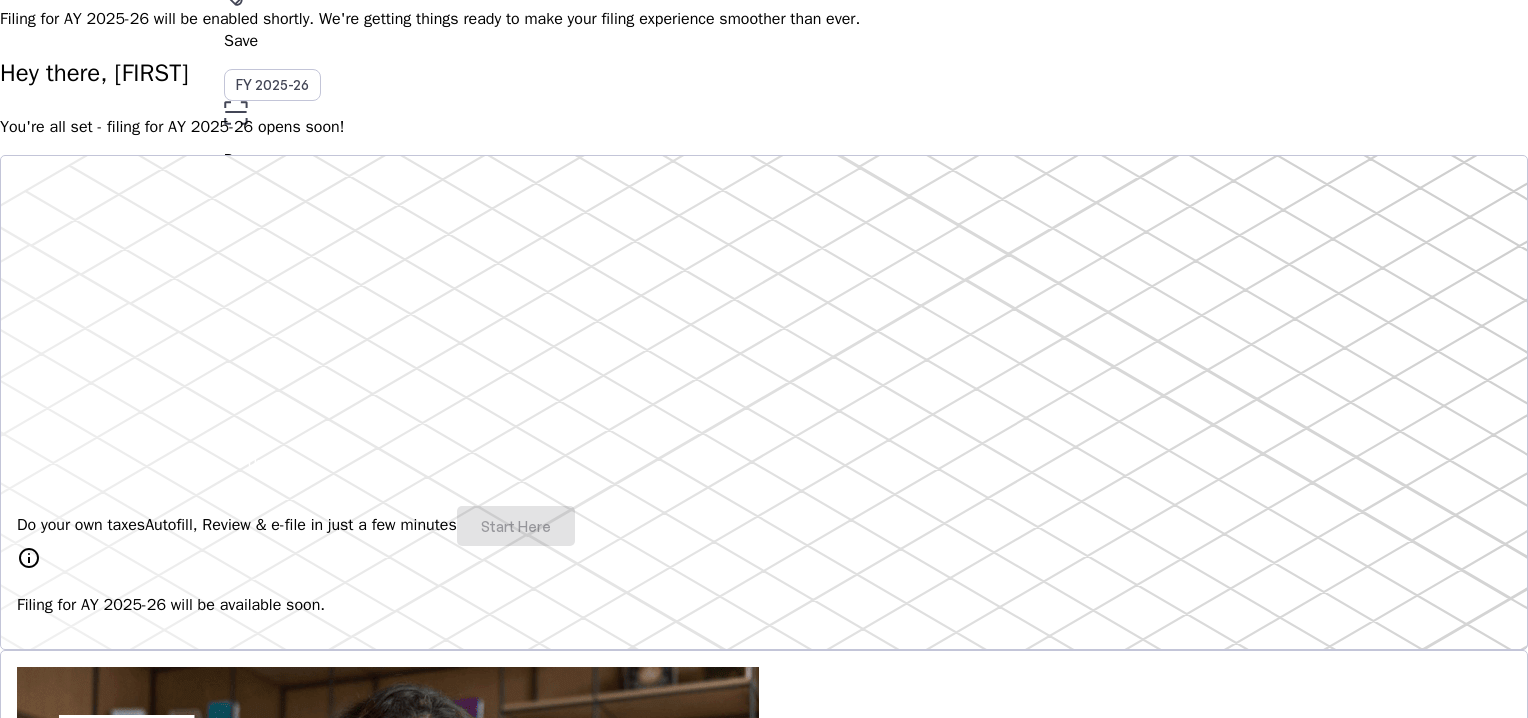 scroll, scrollTop: 108, scrollLeft: 0, axis: vertical 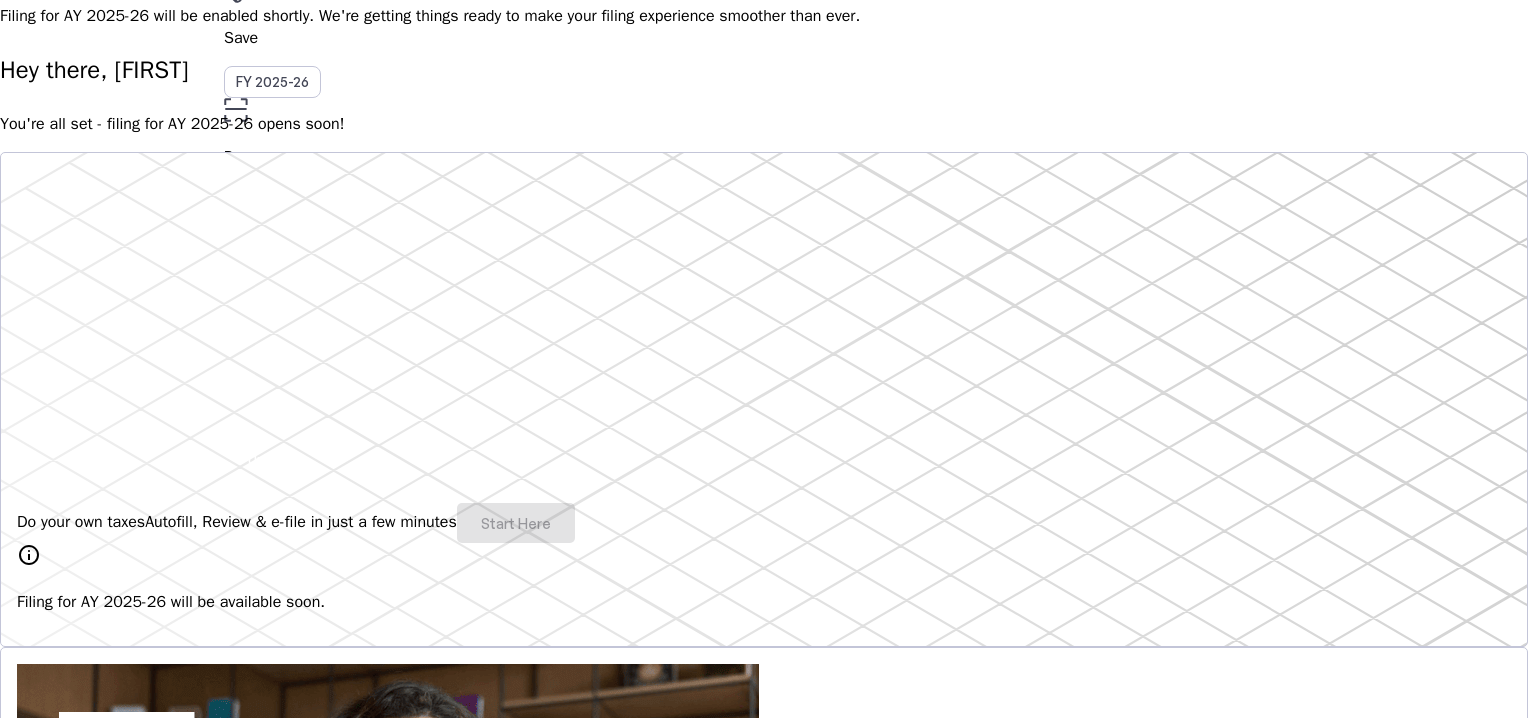 click on "Do your own taxes   Autofill, Review & e-file in just a few minutes   Start Here" at bounding box center (764, 523) 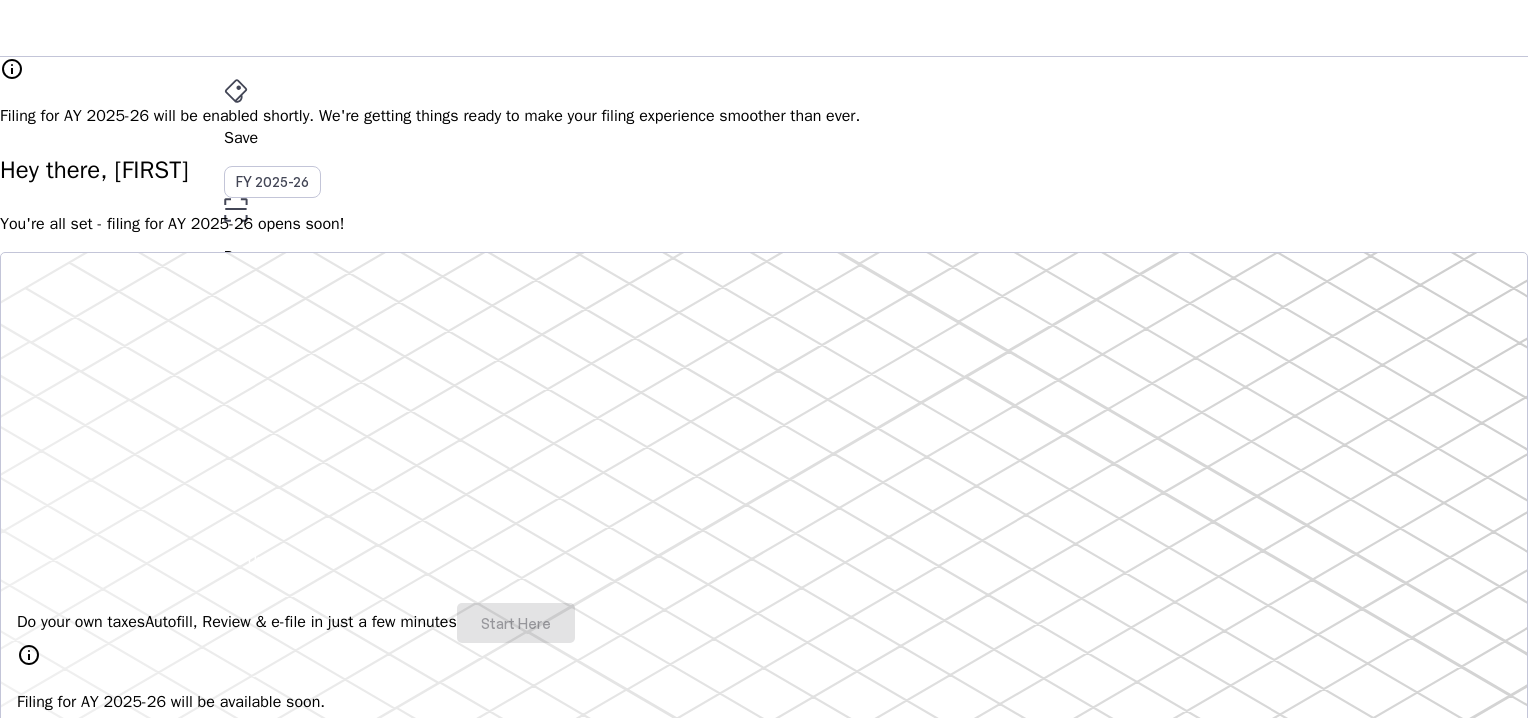 scroll, scrollTop: 0, scrollLeft: 0, axis: both 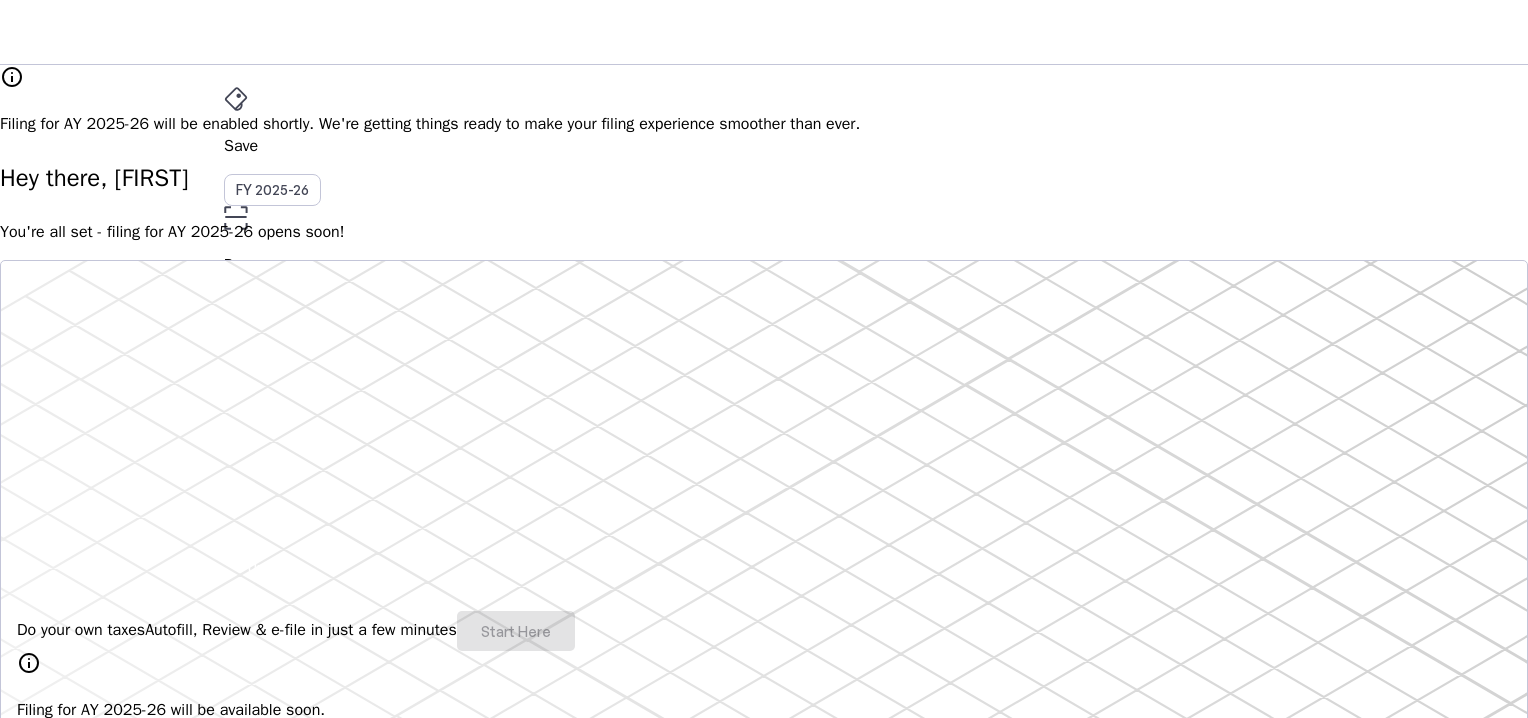 click on "arrow_drop_down" at bounding box center (236, 480) 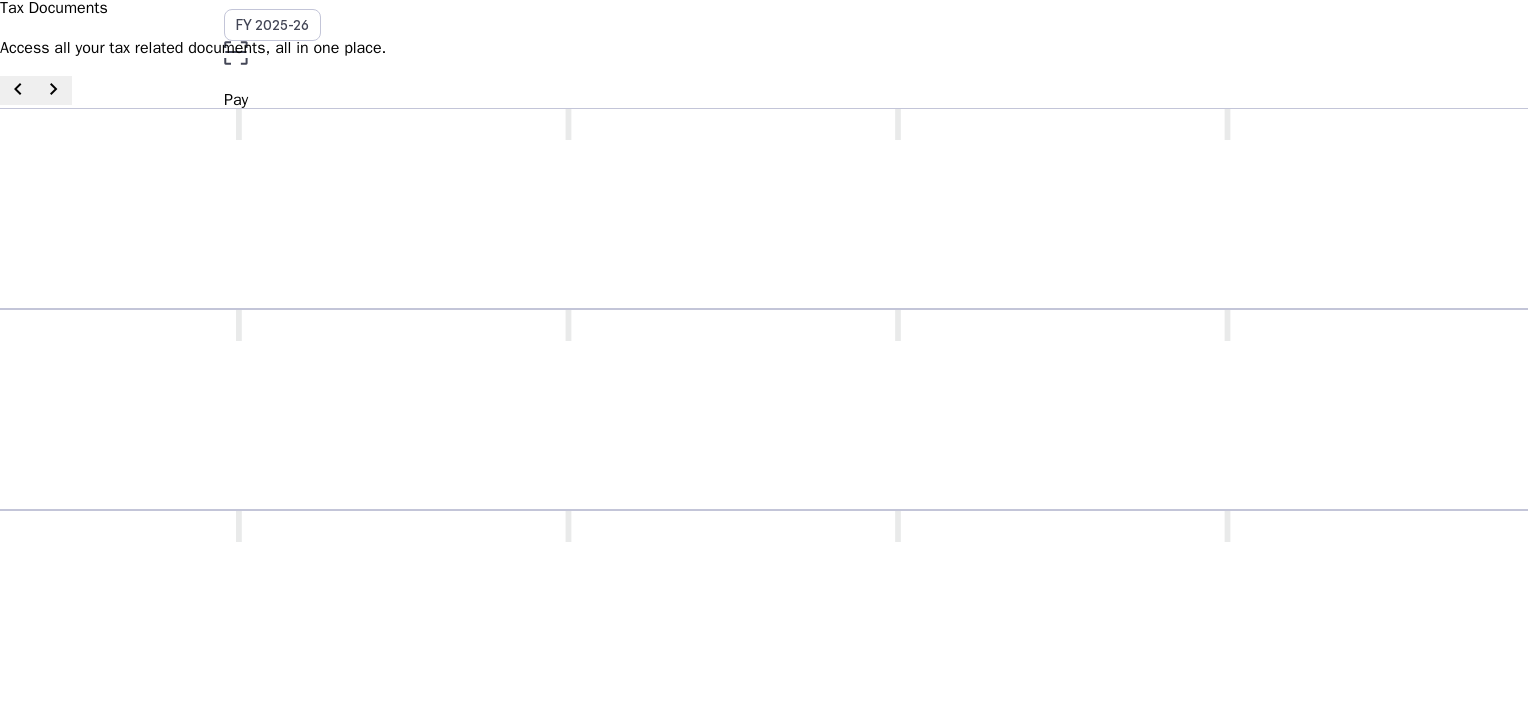 scroll, scrollTop: 0, scrollLeft: 0, axis: both 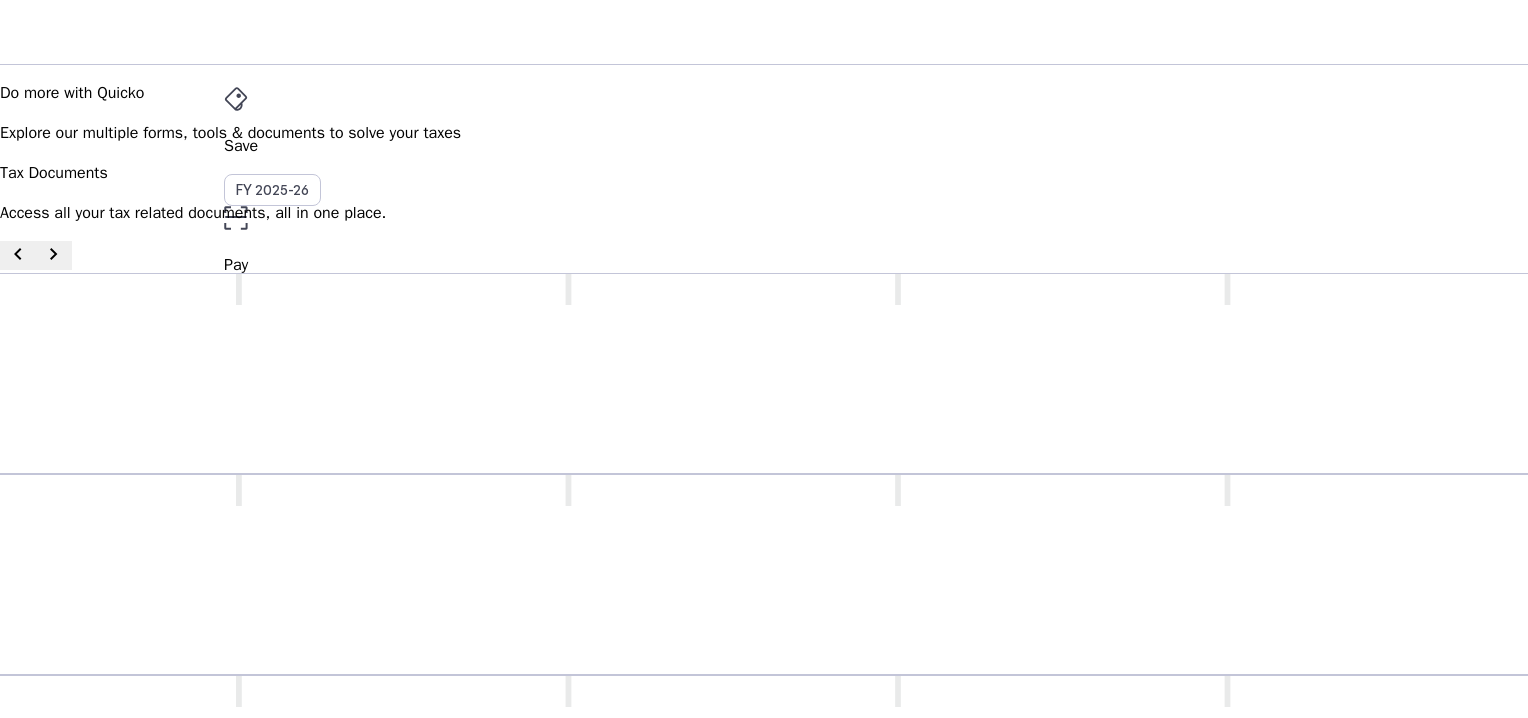 click on "Tax Documents" at bounding box center (764, 440) 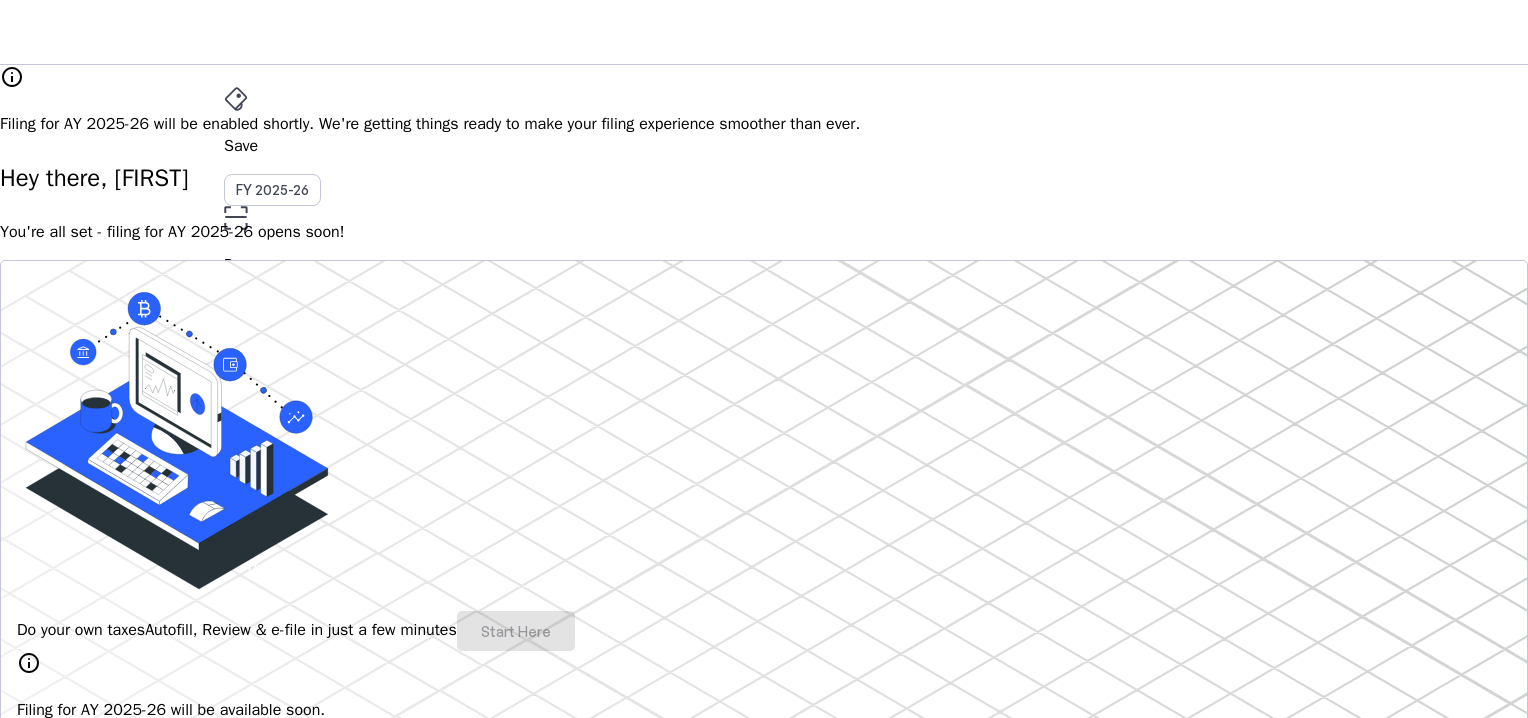 click on "Upgrade" at bounding box center [276, 567] 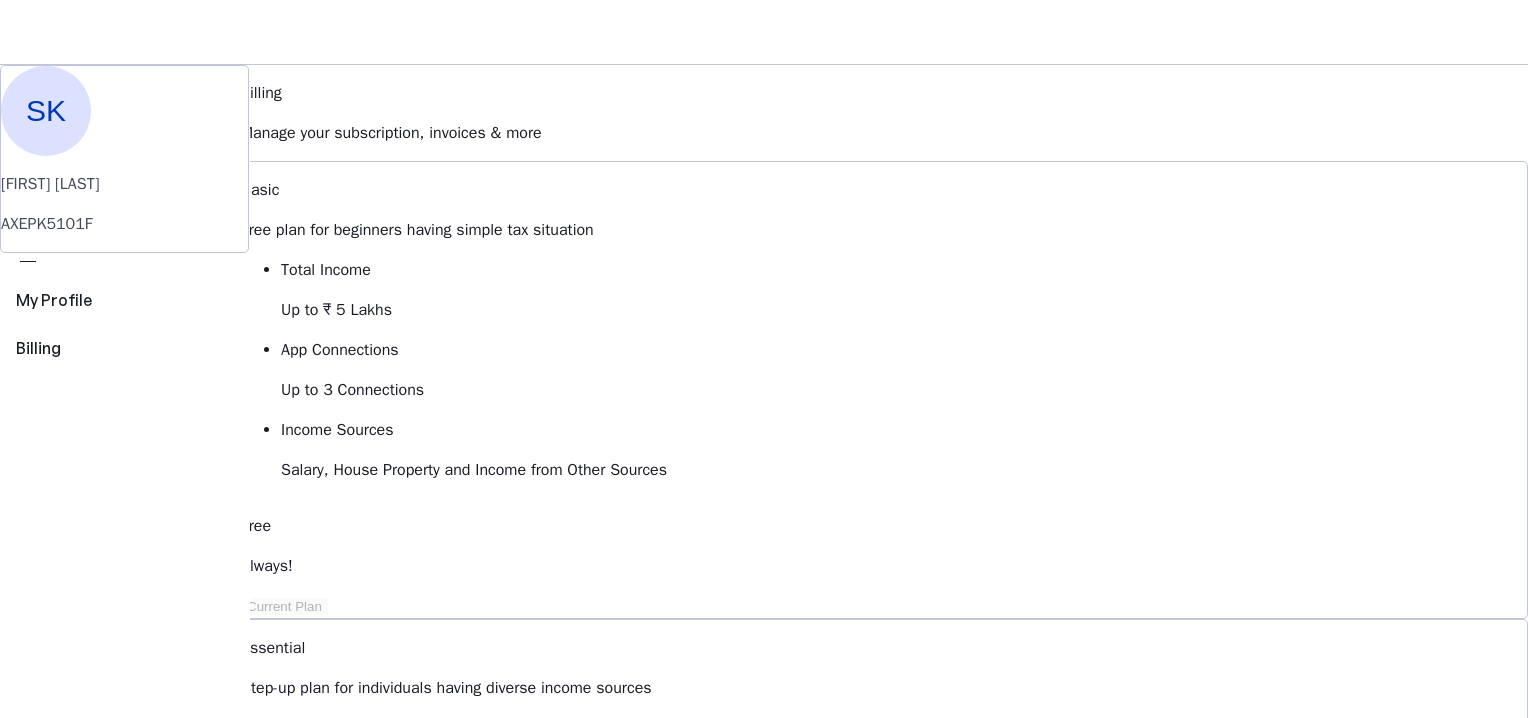 type 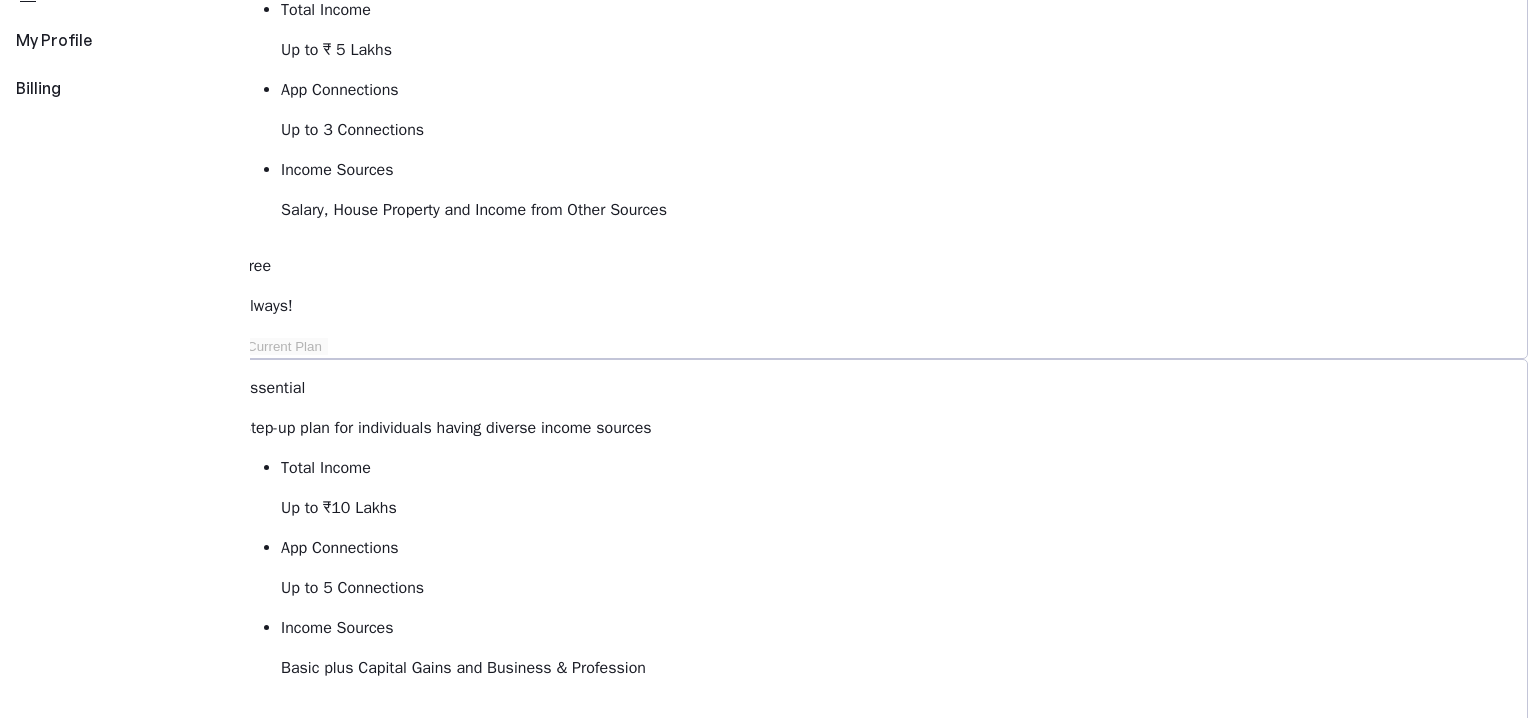 scroll, scrollTop: 205, scrollLeft: 0, axis: vertical 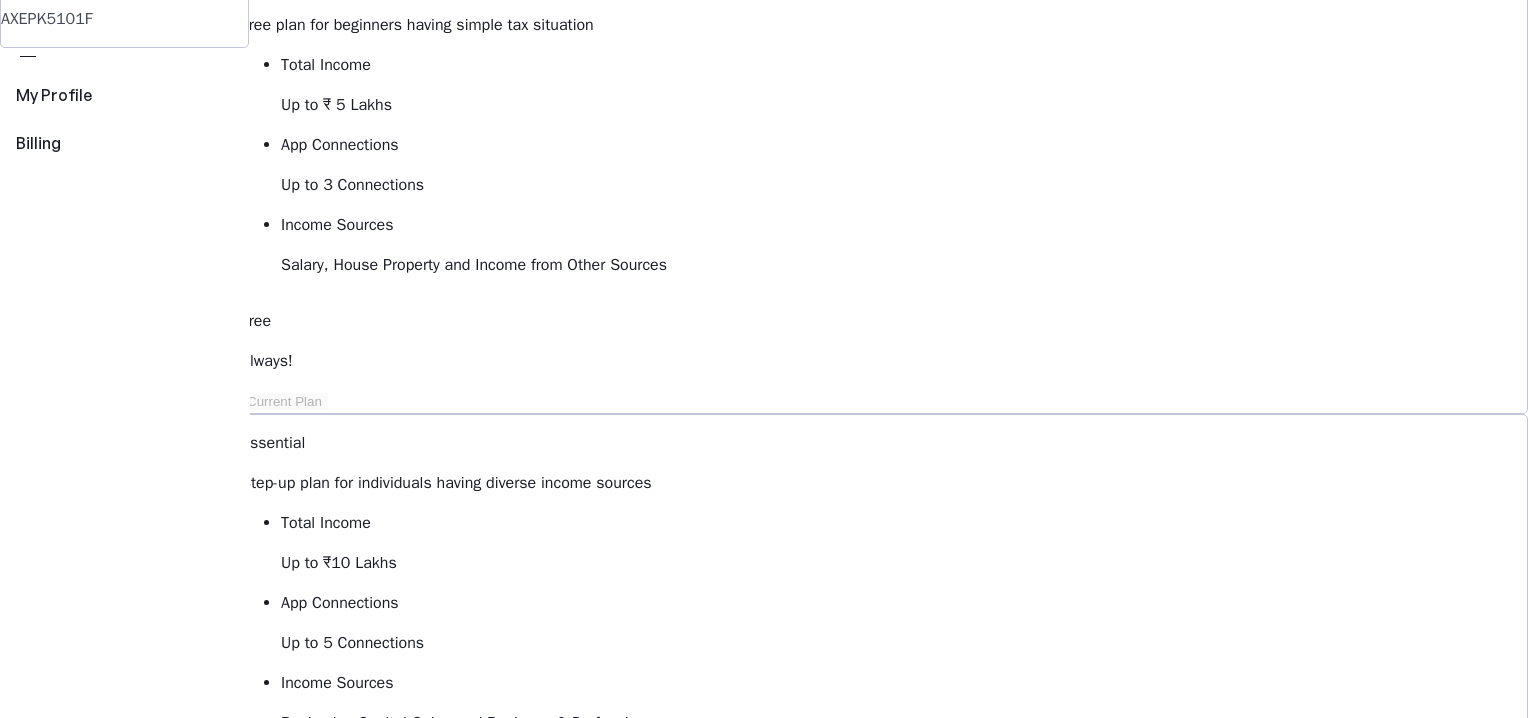 click on "View Comparison" at bounding box center (298, 1502) 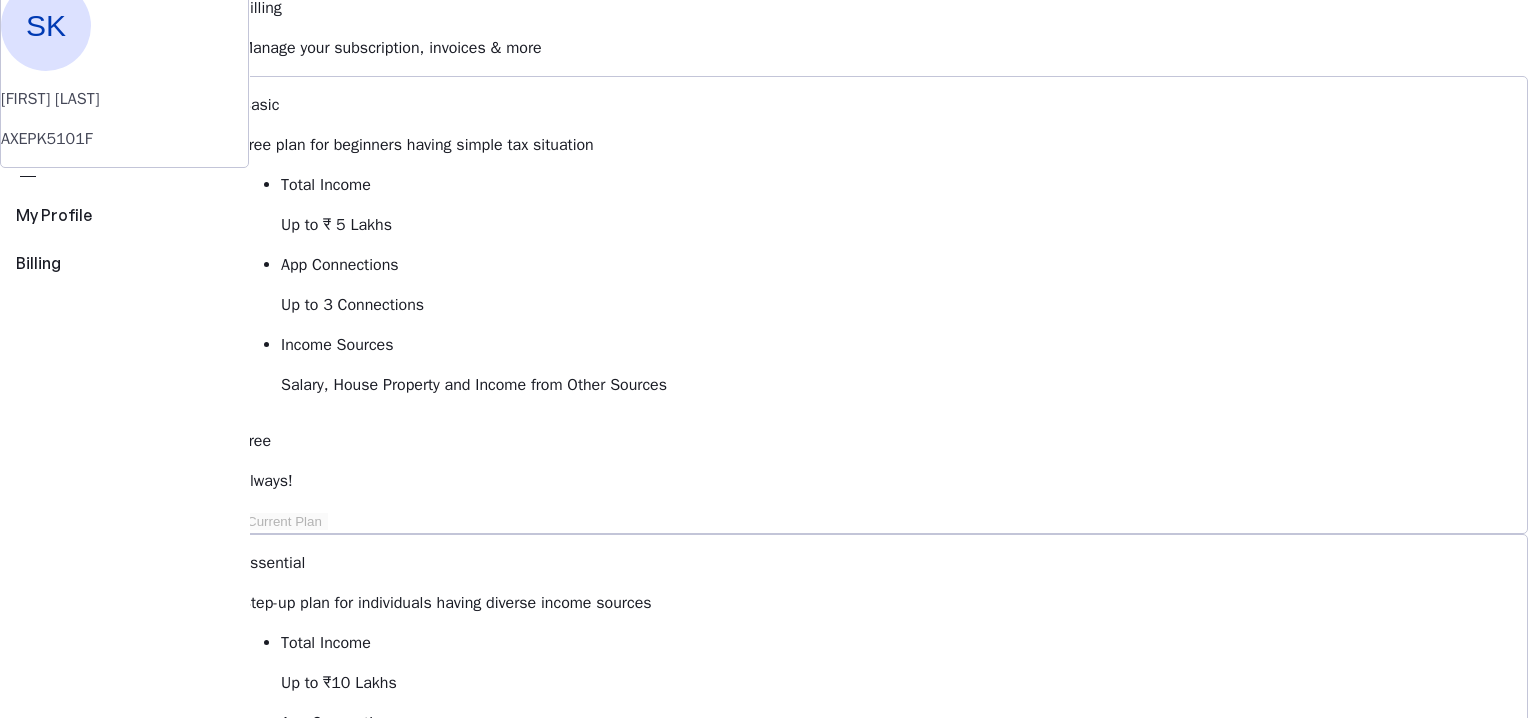 scroll, scrollTop: 0, scrollLeft: 0, axis: both 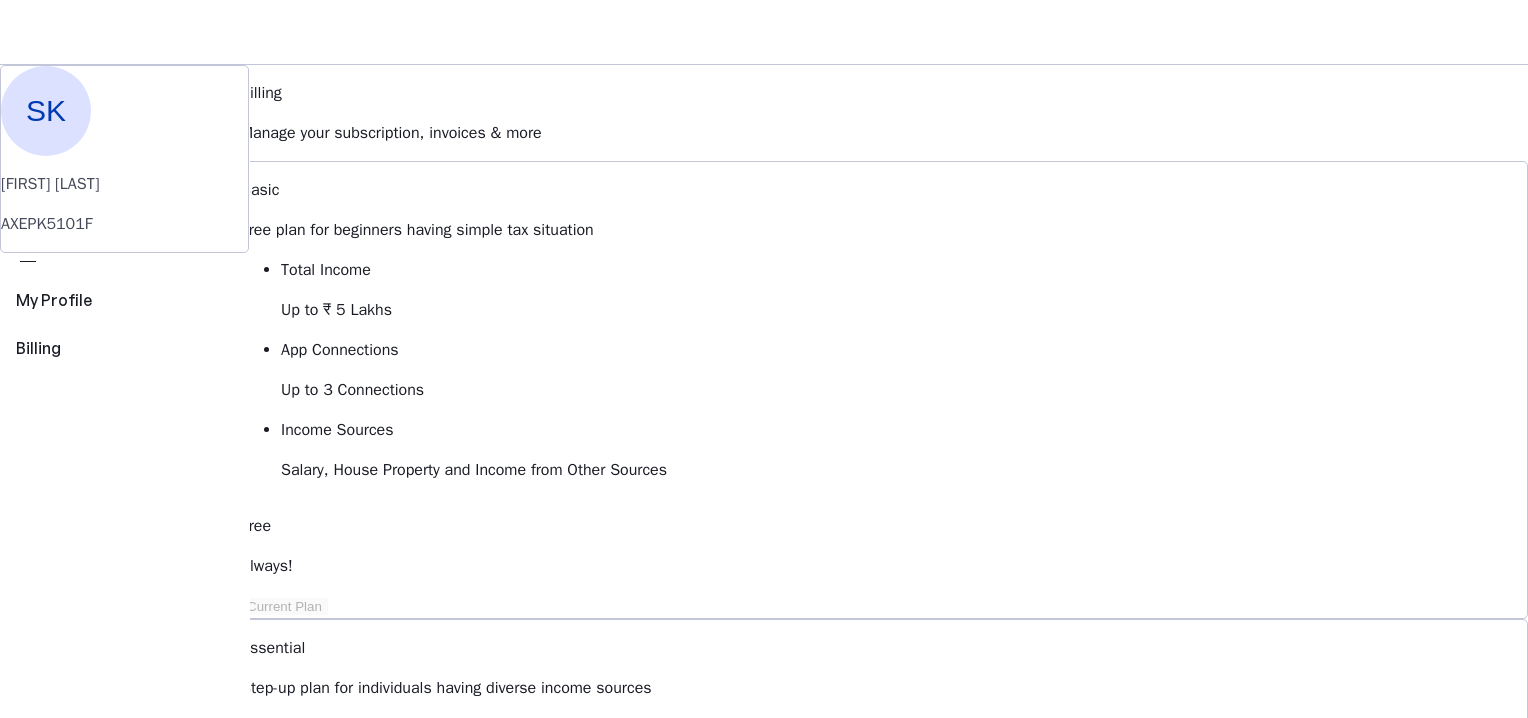 click on "SK" at bounding box center [240, 531] 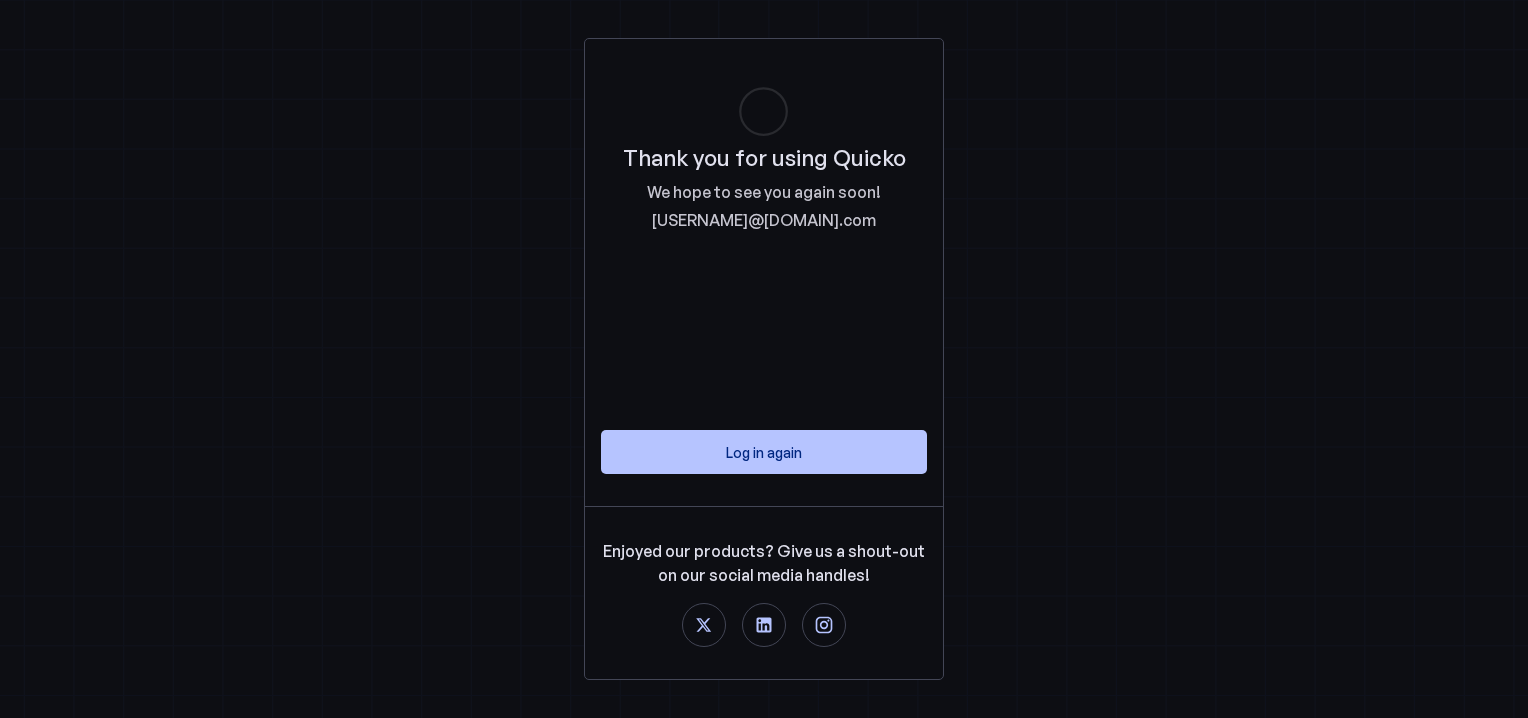 scroll, scrollTop: 0, scrollLeft: 0, axis: both 